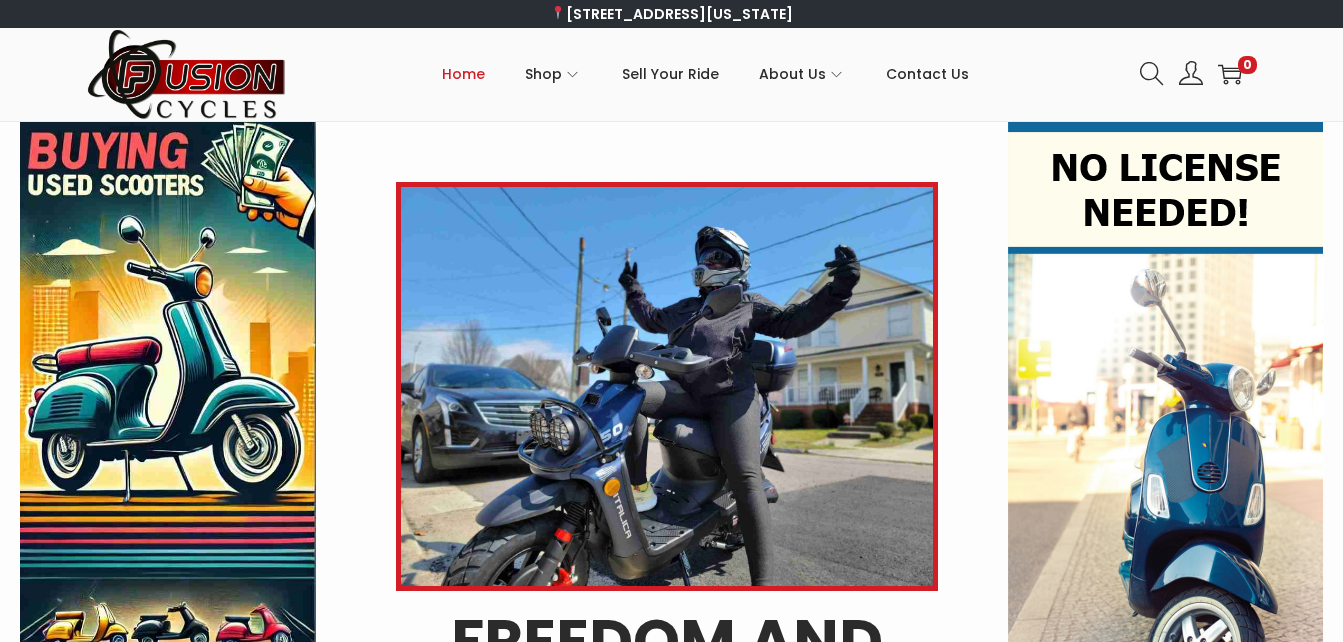 scroll, scrollTop: 0, scrollLeft: 0, axis: both 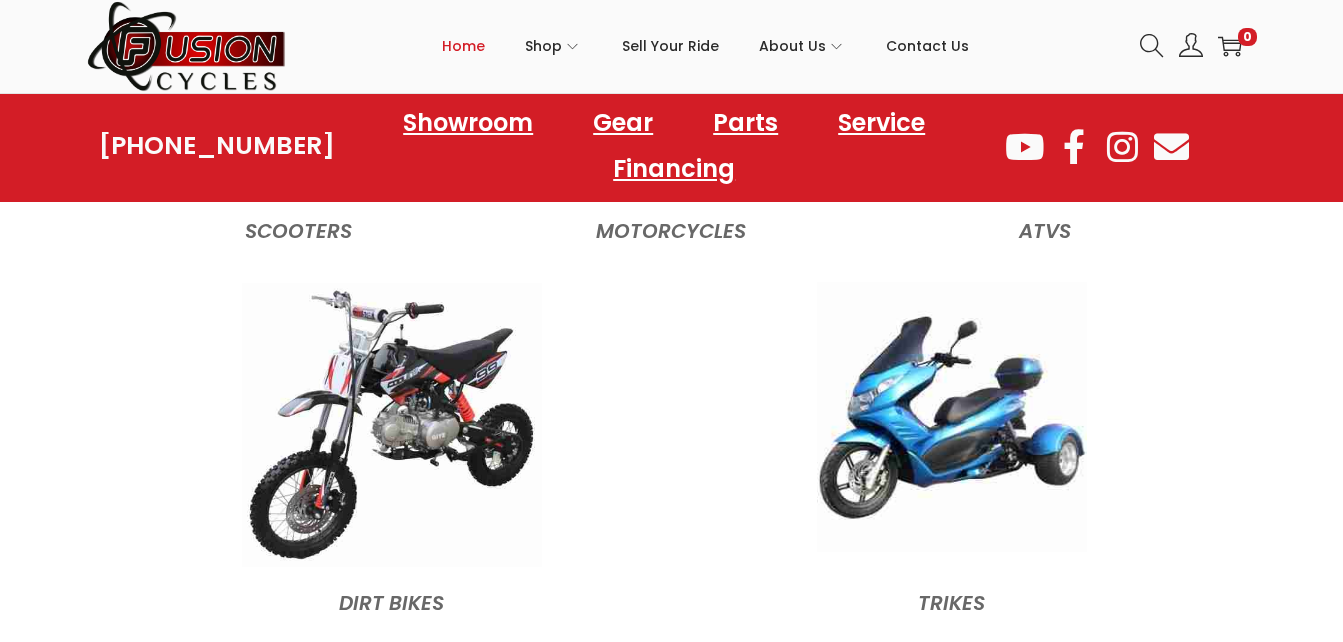 click at bounding box center (952, 417) 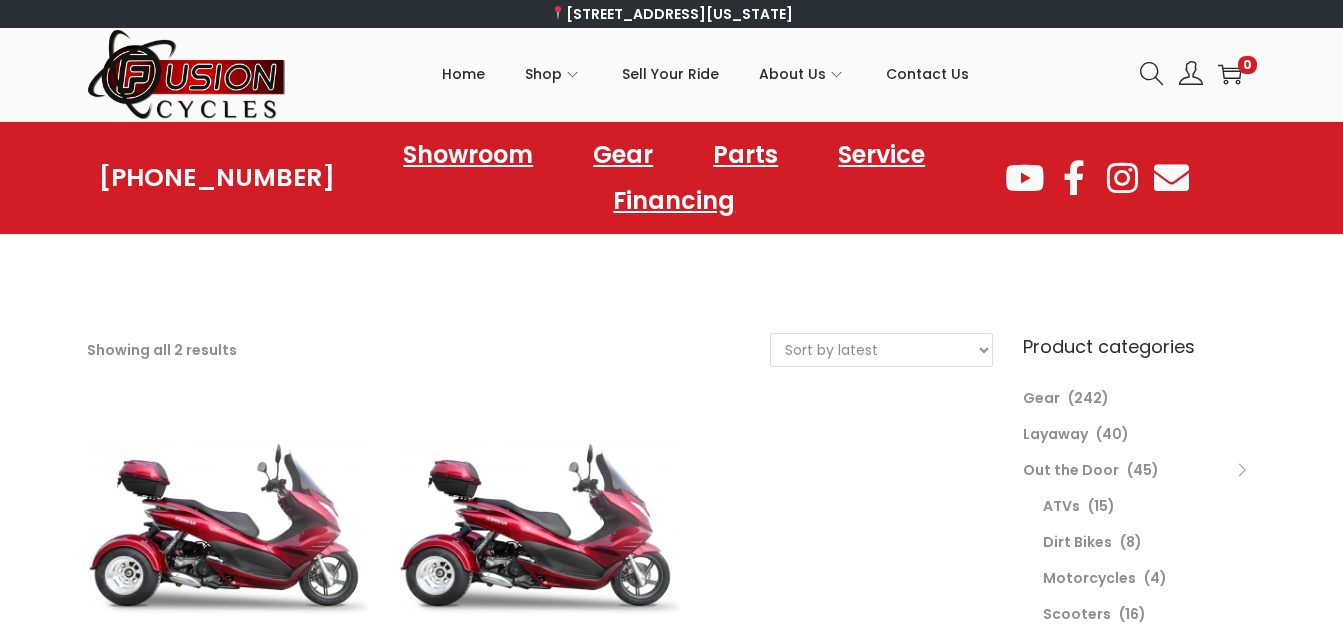scroll, scrollTop: 0, scrollLeft: 0, axis: both 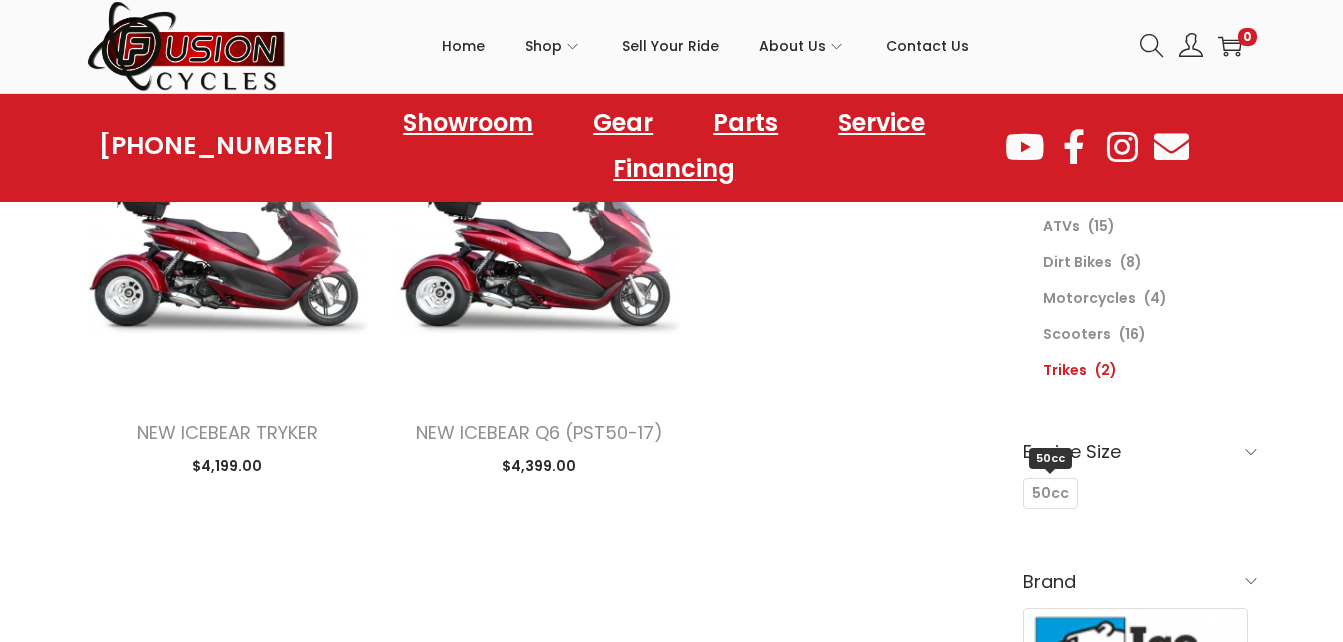 click on "50cc" at bounding box center (1050, 493) 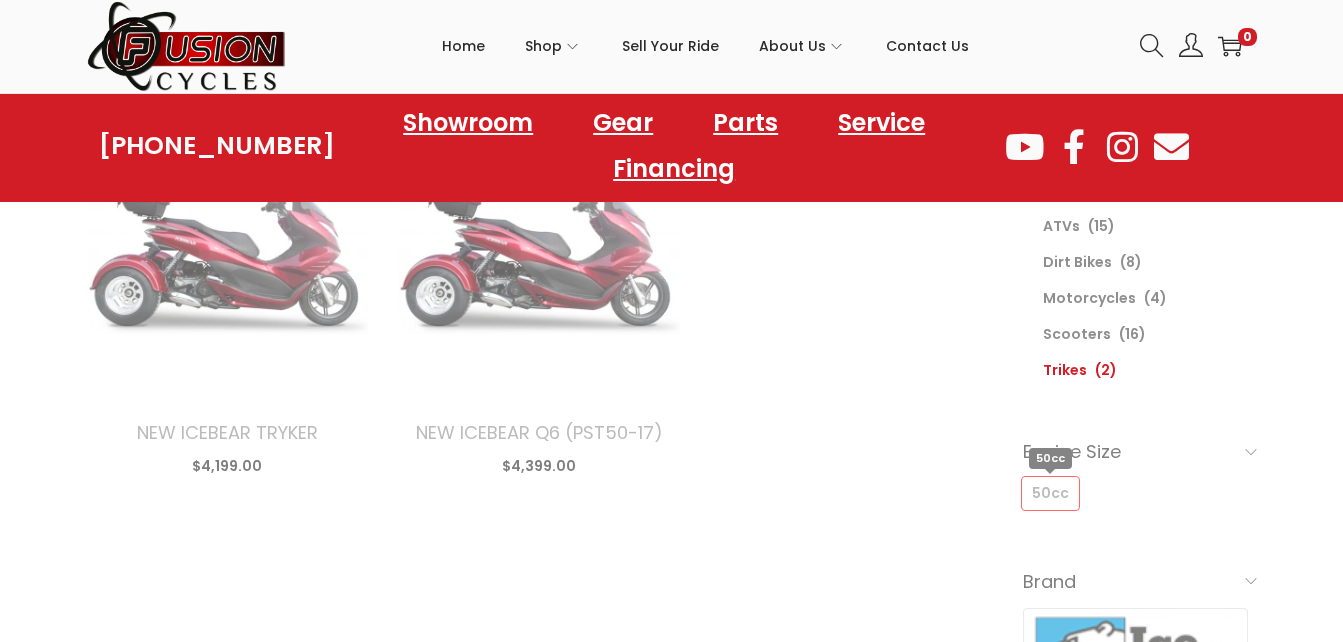 select on "date" 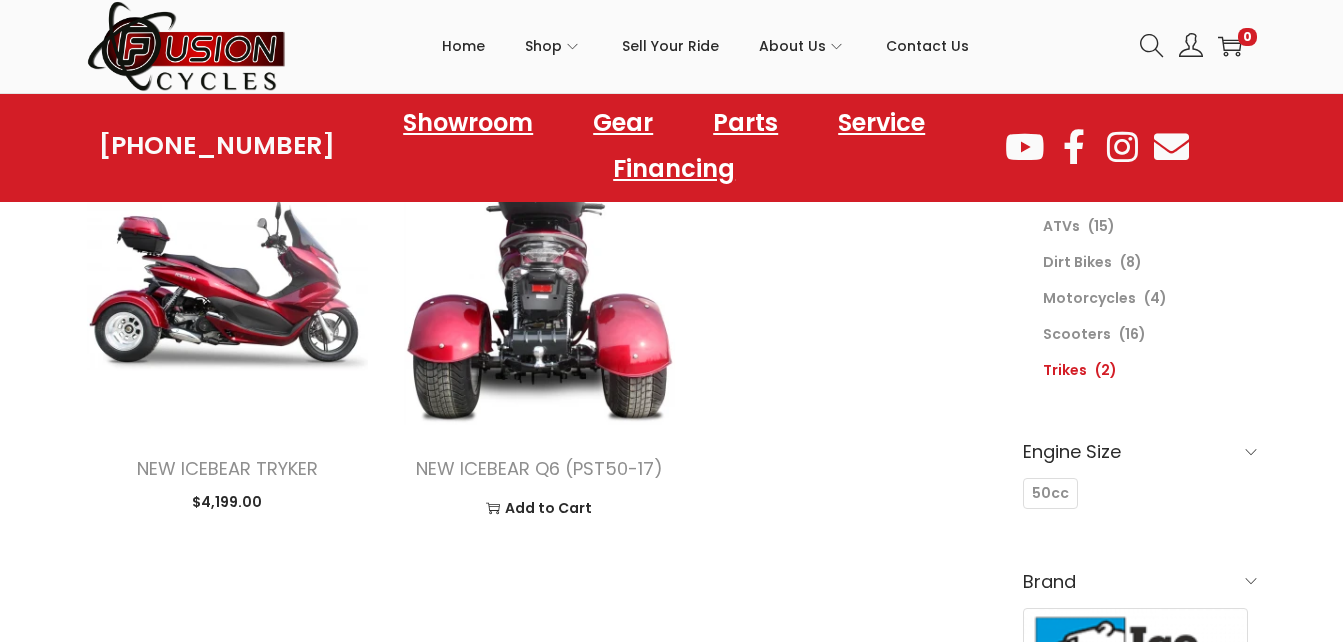 click at bounding box center [539, 284] 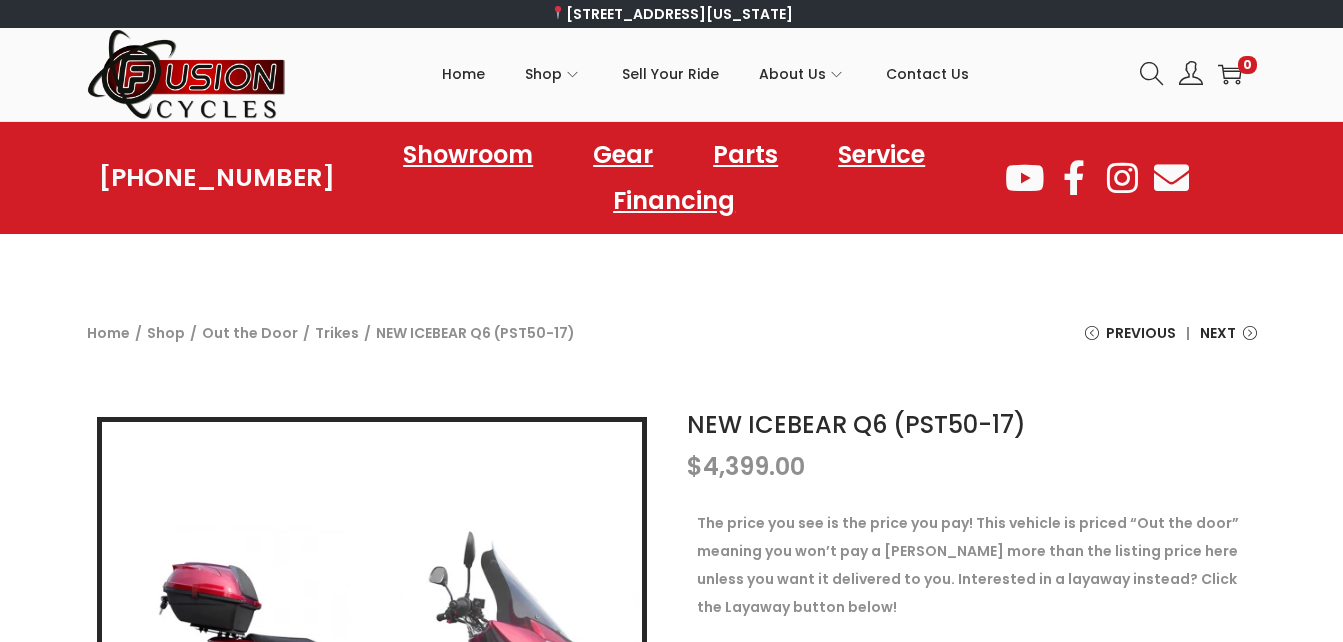 scroll, scrollTop: 0, scrollLeft: 0, axis: both 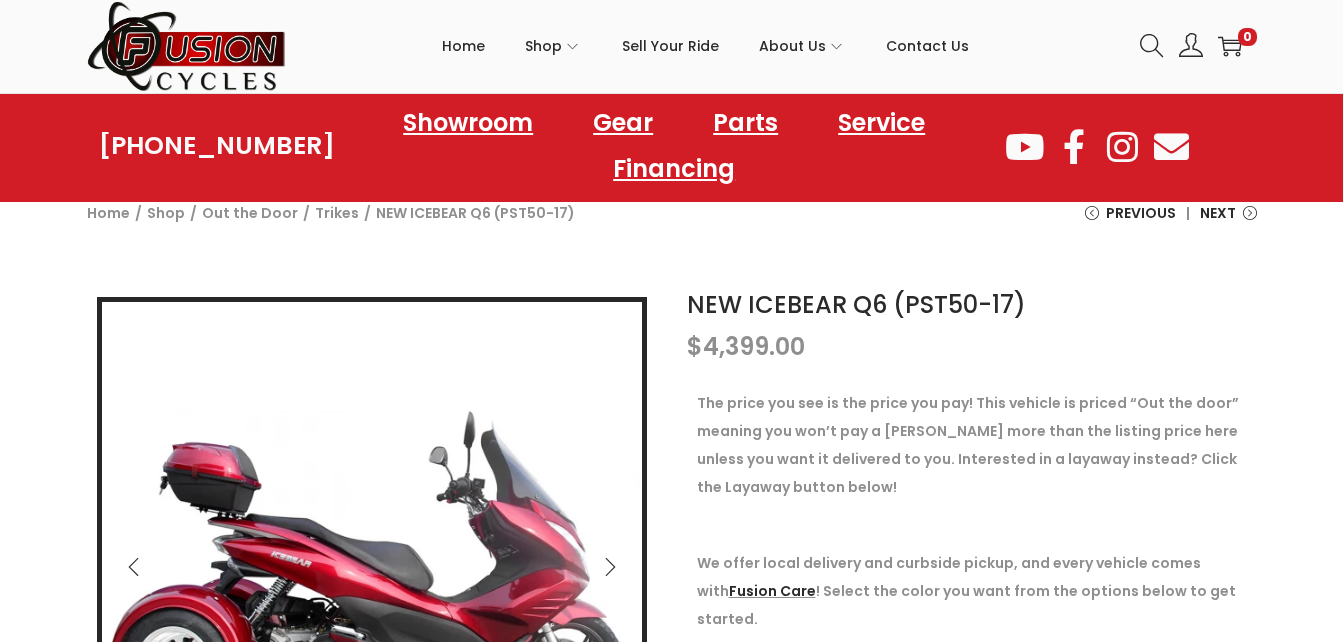 click at bounding box center (610, 567) 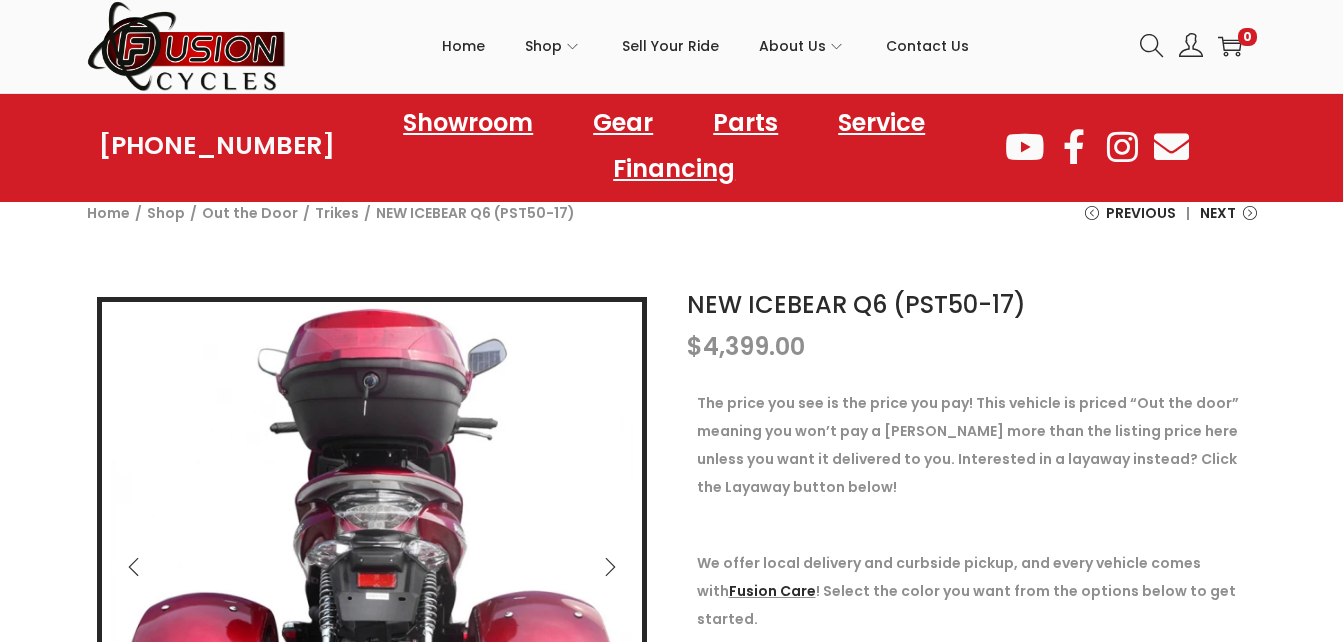 click at bounding box center [610, 567] 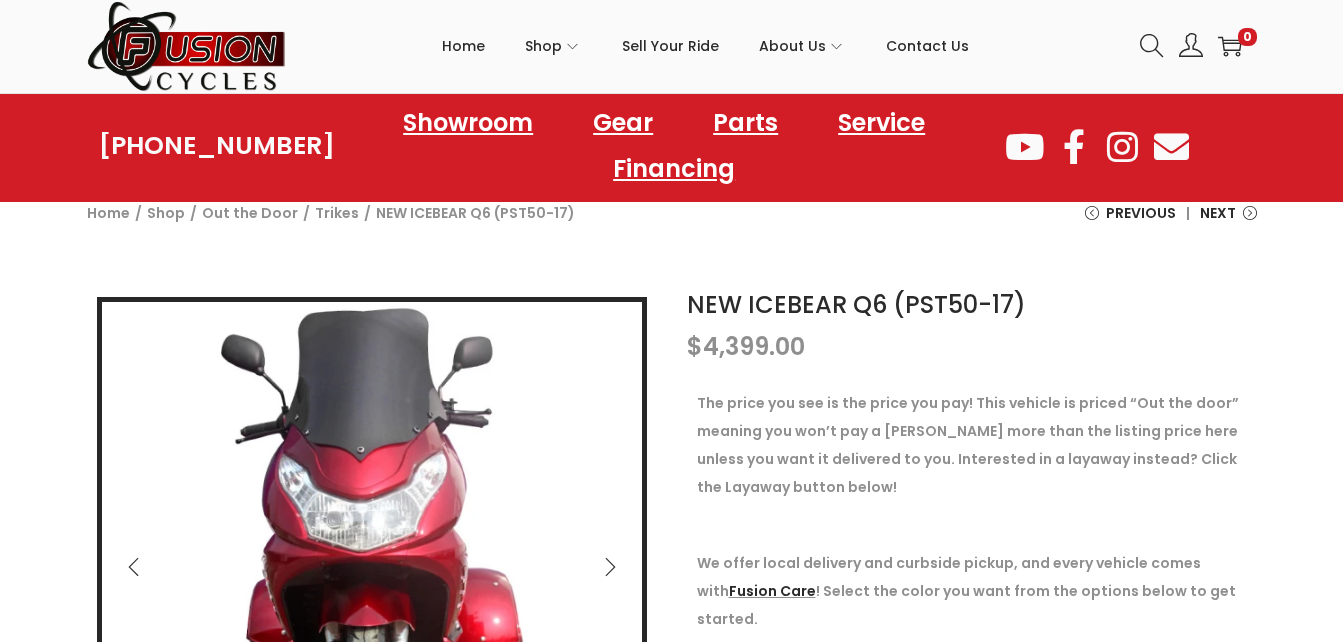 click at bounding box center [610, 567] 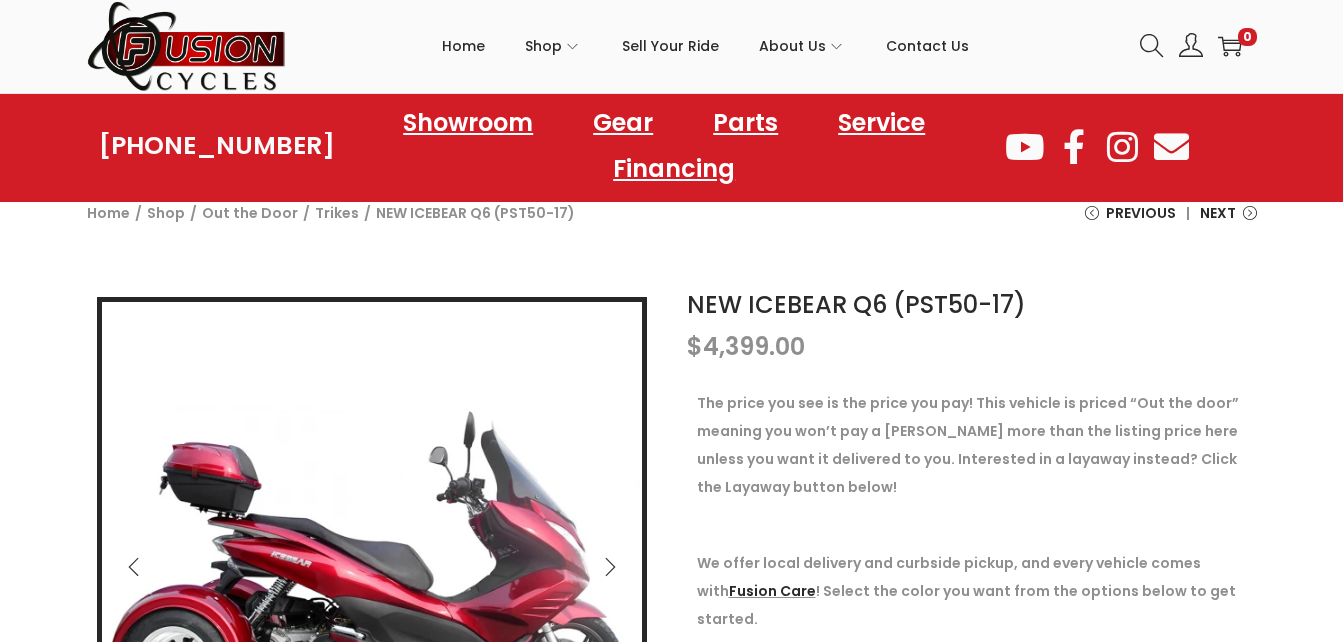 click at bounding box center (610, 567) 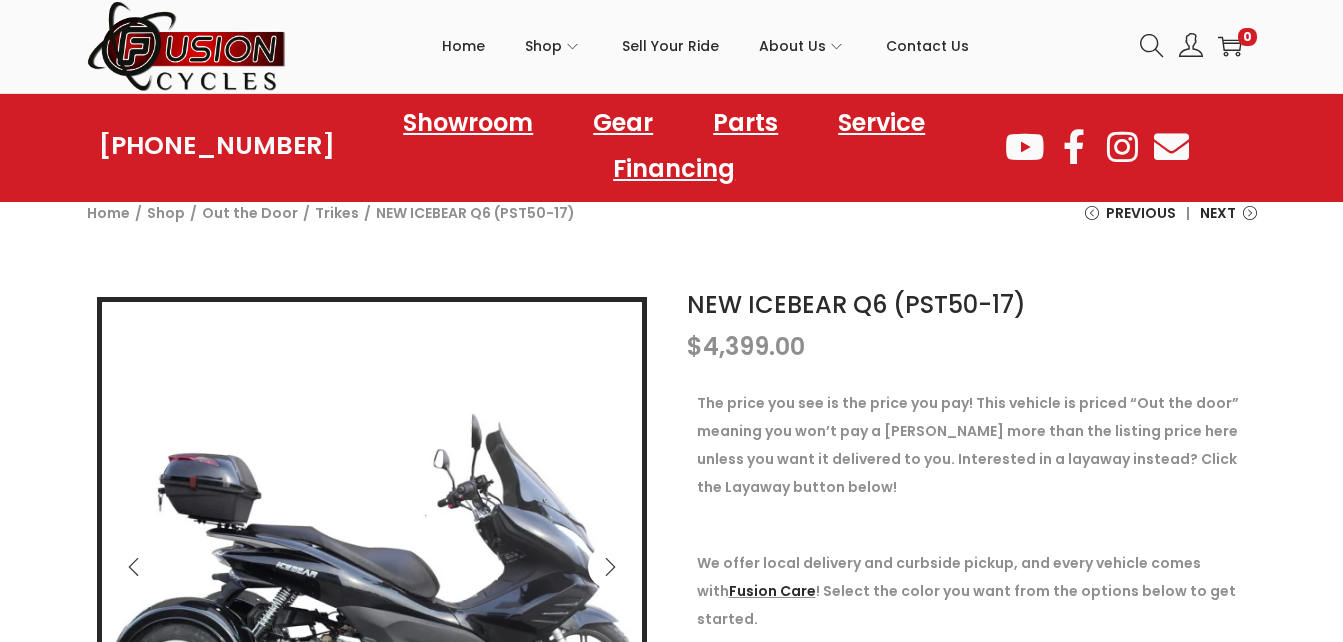 click at bounding box center (610, 567) 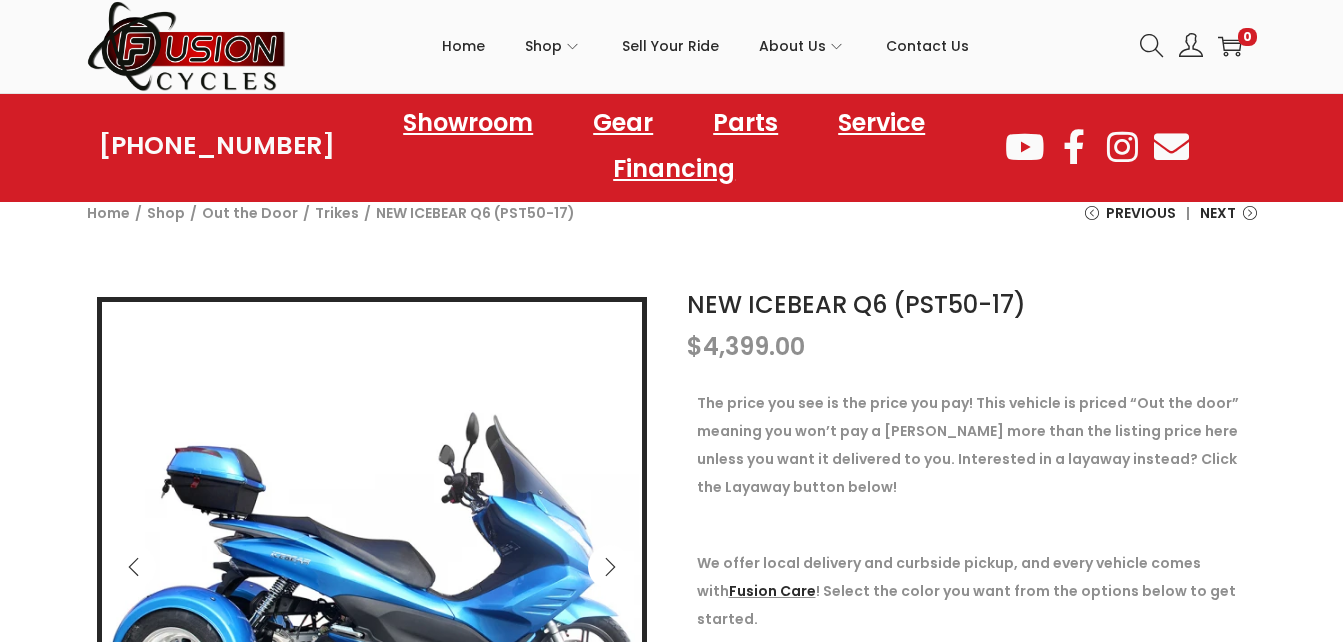 click at bounding box center [610, 567] 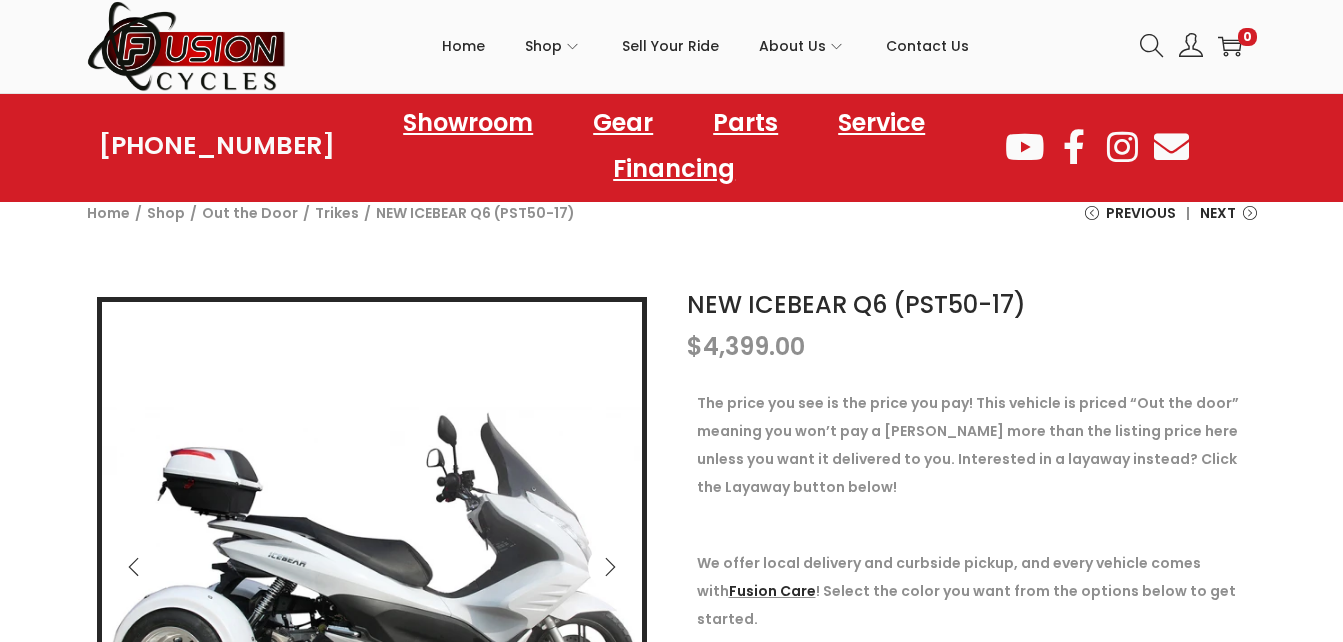 click at bounding box center [610, 567] 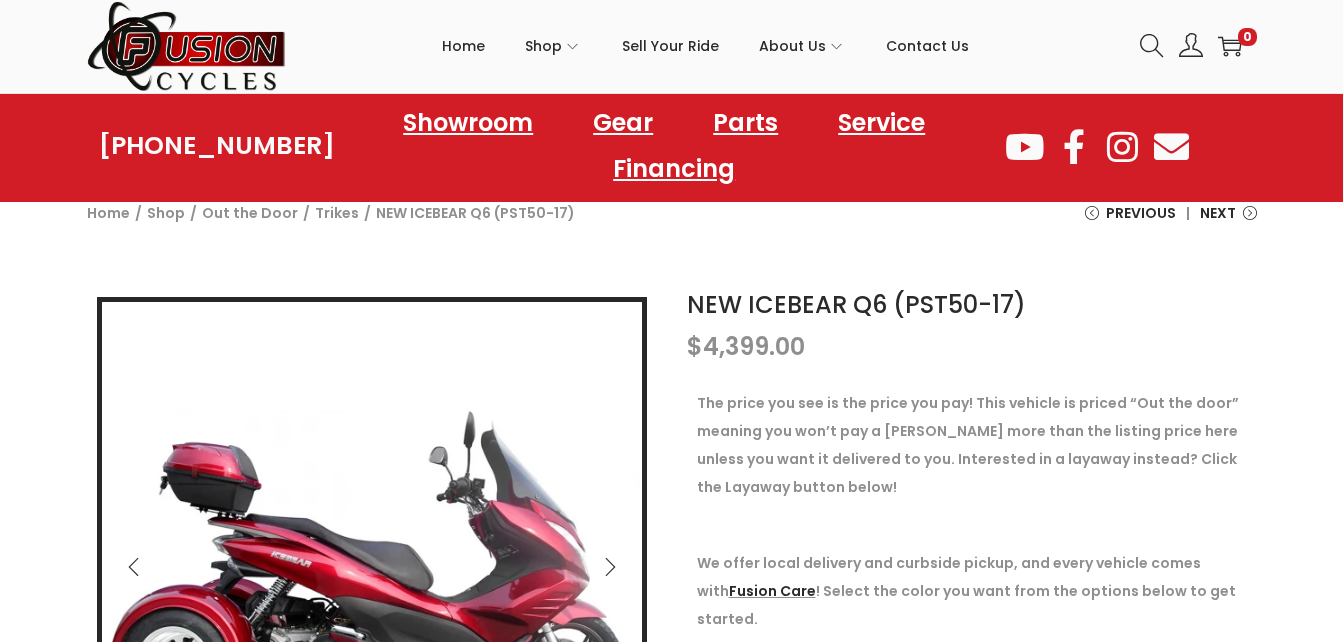 click at bounding box center (610, 567) 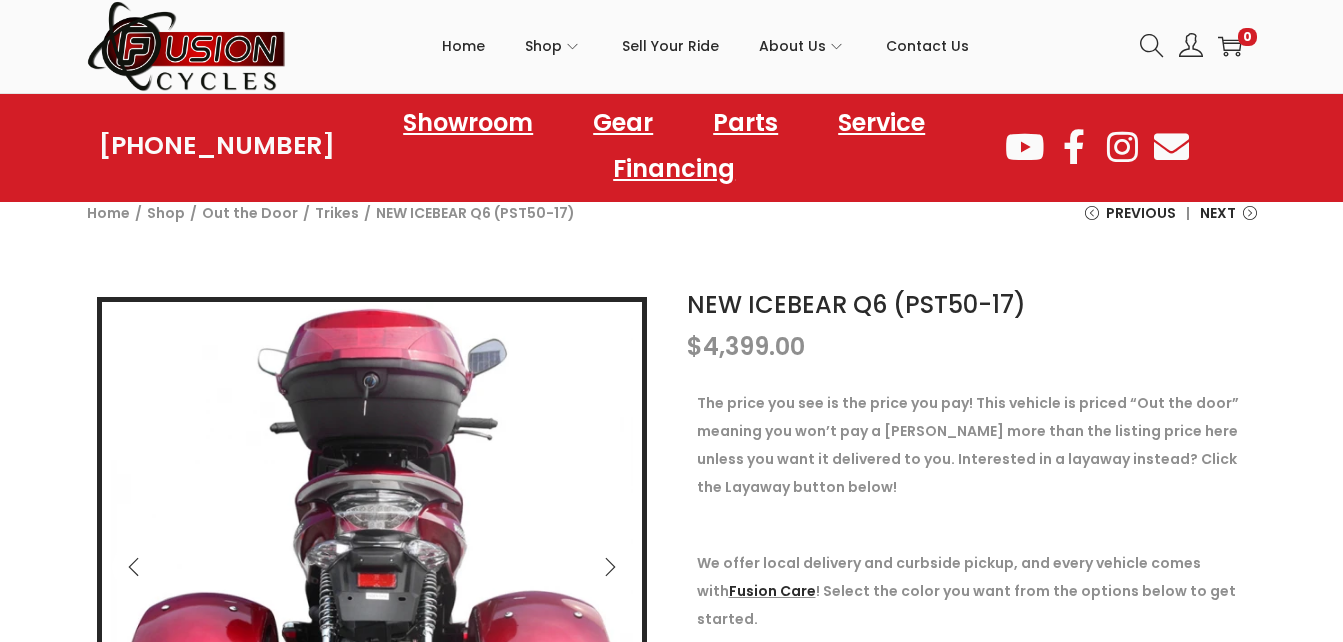 click at bounding box center (610, 567) 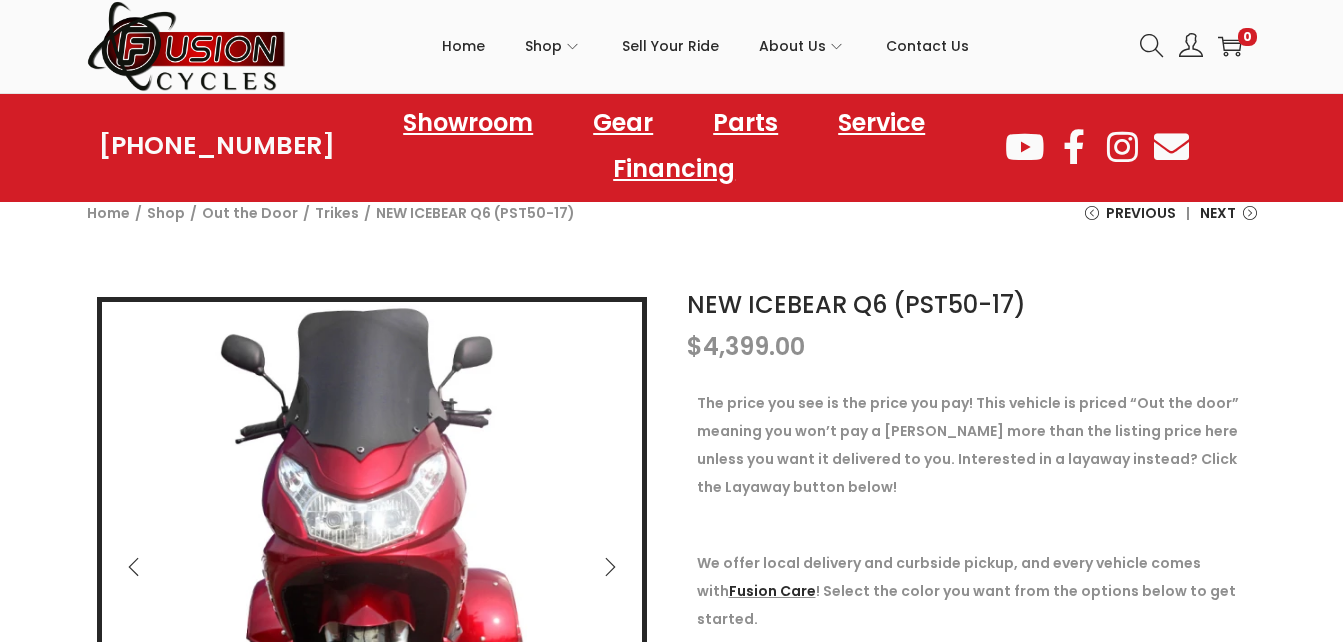 click at bounding box center (1171, 146) 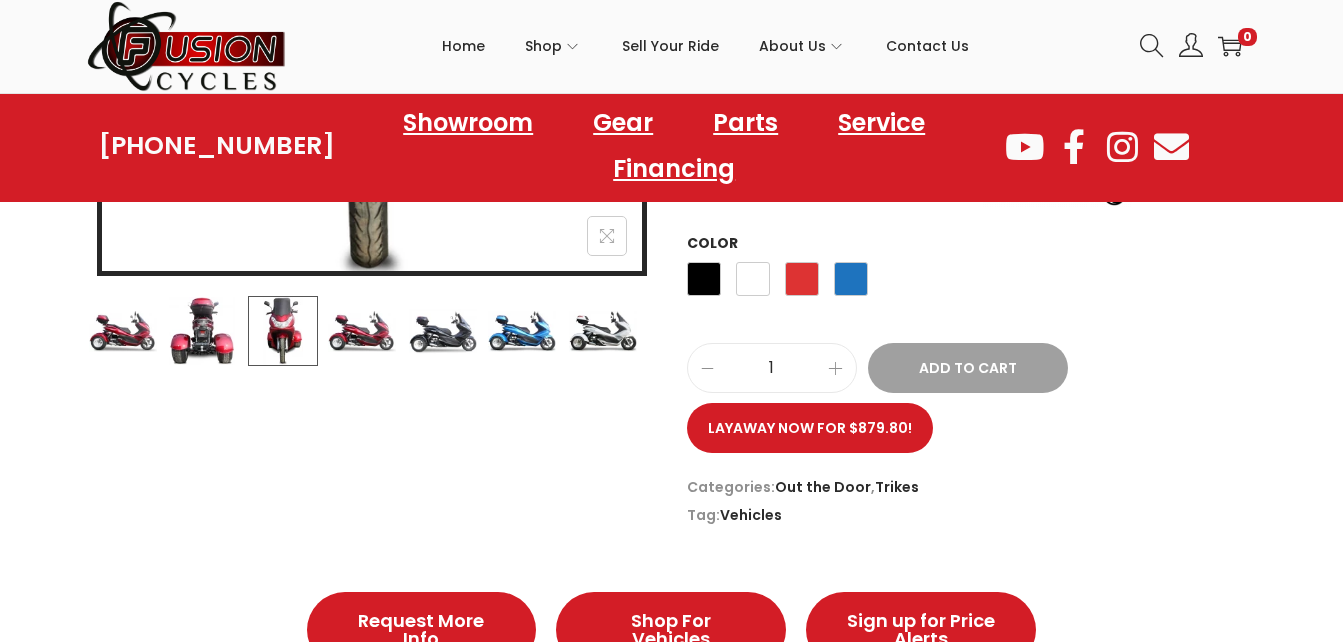 scroll, scrollTop: 120, scrollLeft: 0, axis: vertical 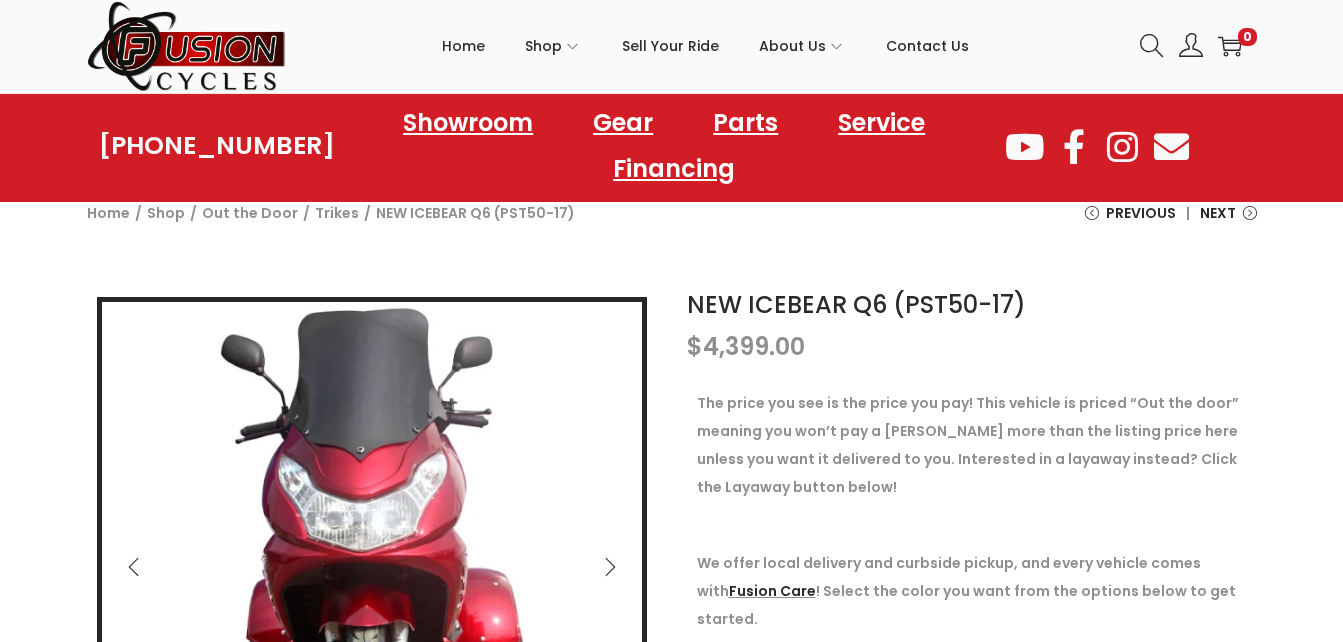 click on "NEW ICEBEAR Q6 (PST50-17)" at bounding box center [972, 305] 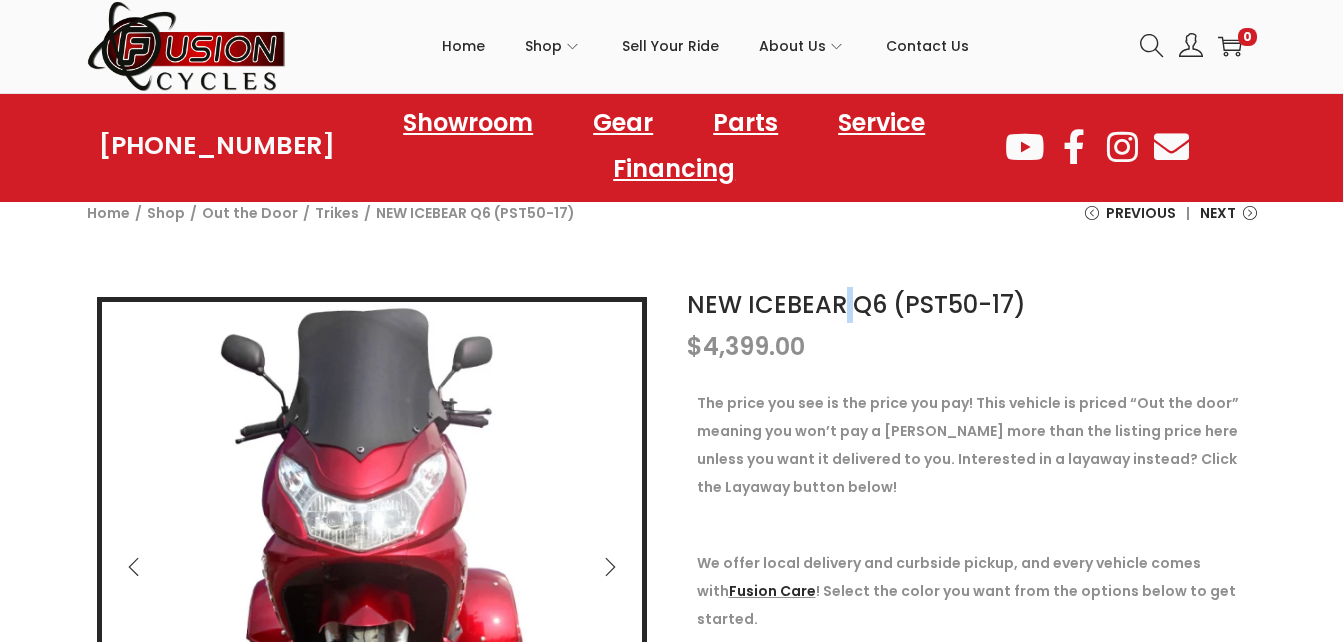 click on "NEW ICEBEAR Q6 (PST50-17)" at bounding box center [972, 305] 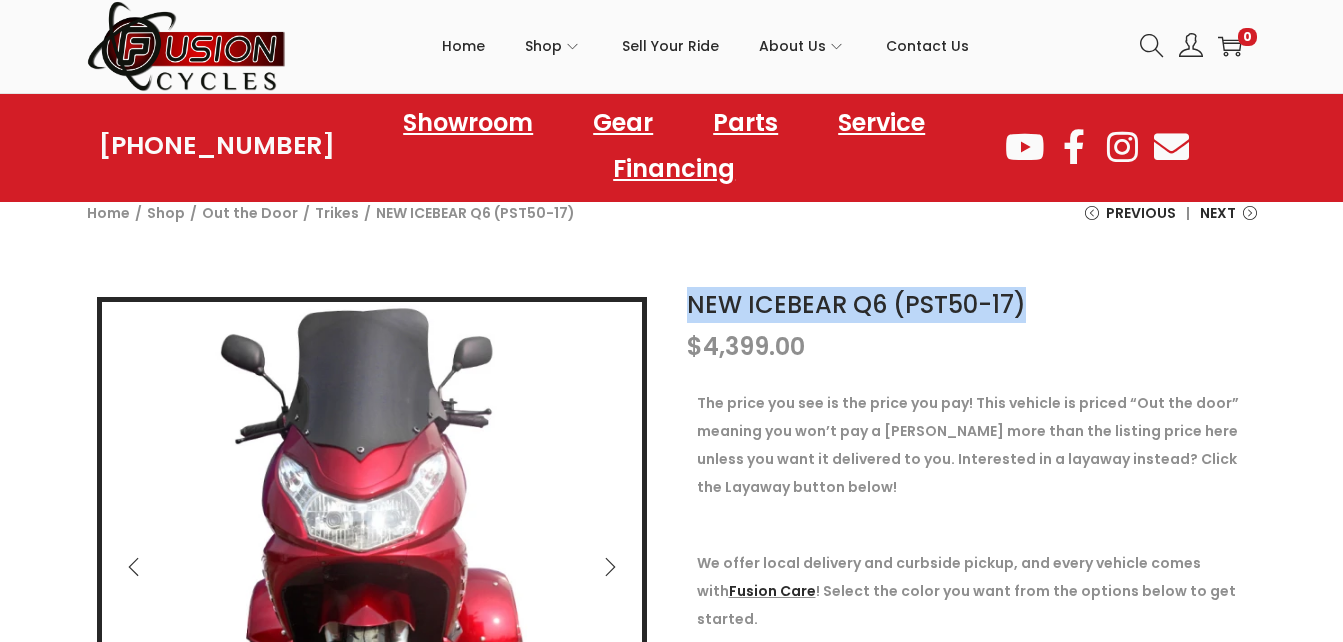 click on "NEW ICEBEAR Q6 (PST50-17)" at bounding box center (972, 305) 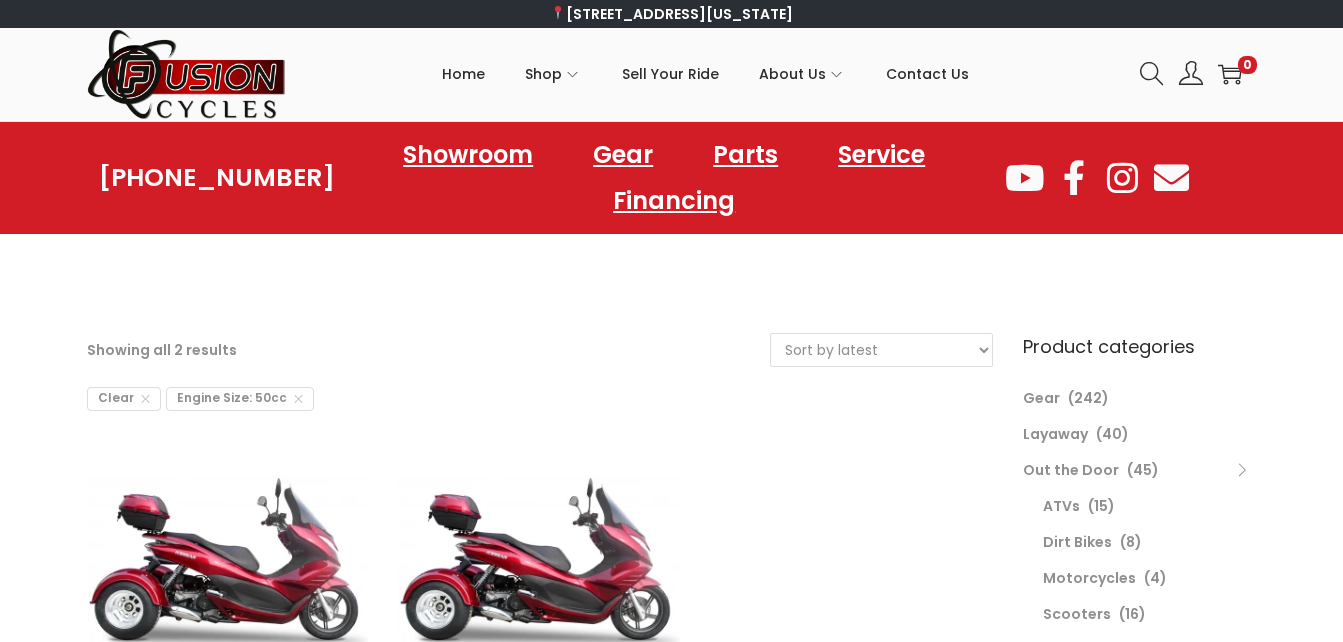 scroll, scrollTop: 0, scrollLeft: 0, axis: both 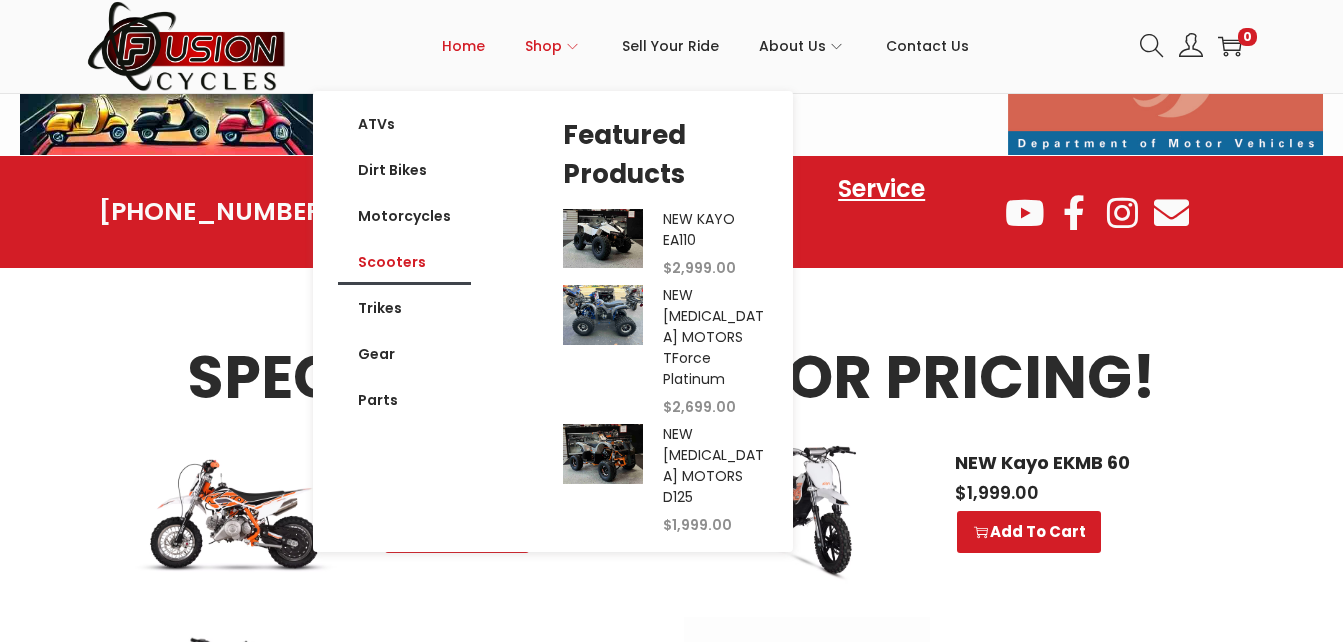 click on "Scooters" 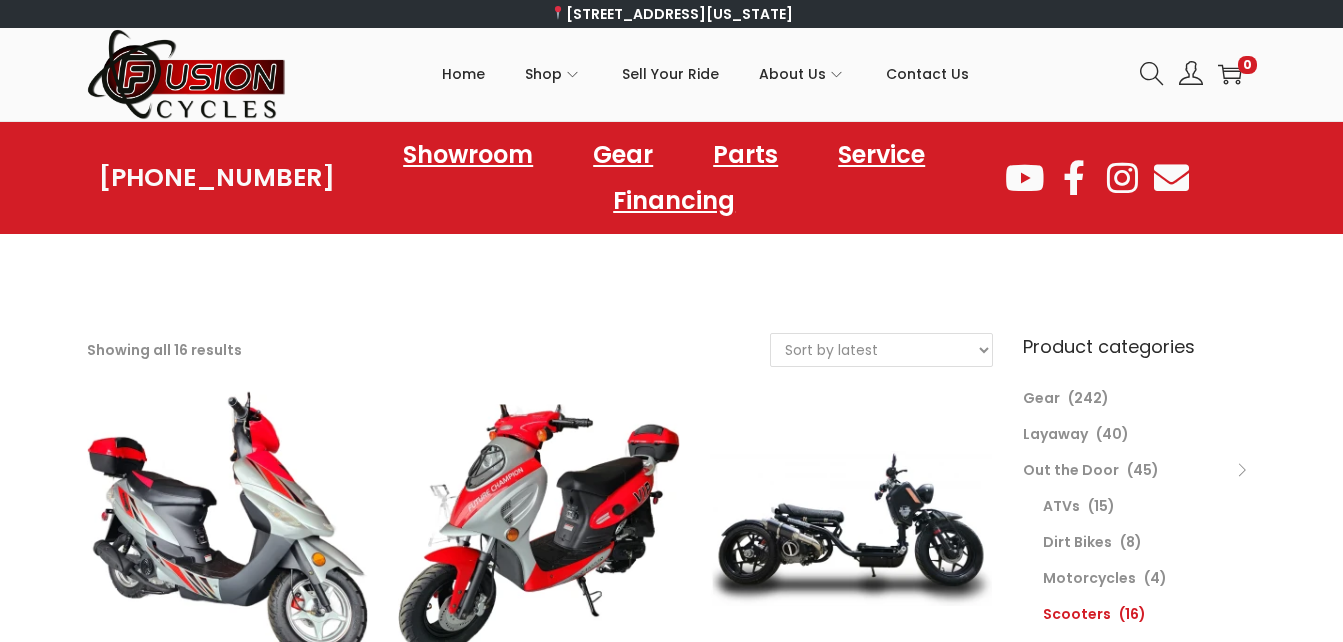 scroll, scrollTop: 0, scrollLeft: 0, axis: both 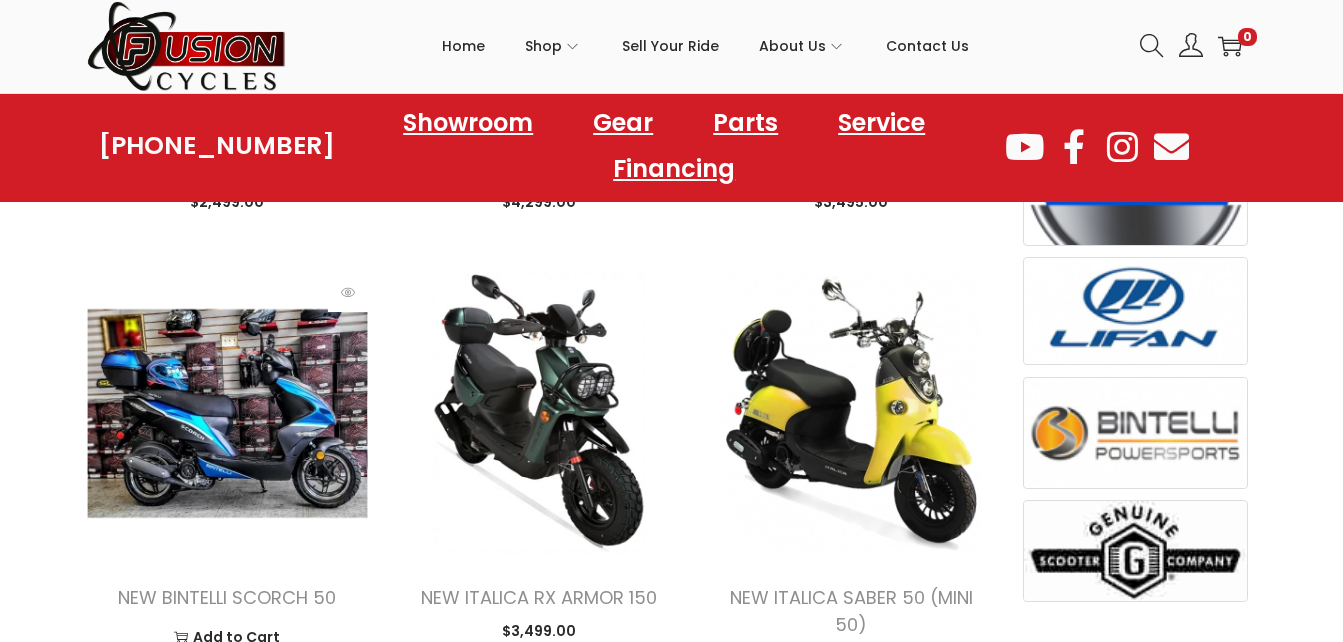 click at bounding box center (228, 413) 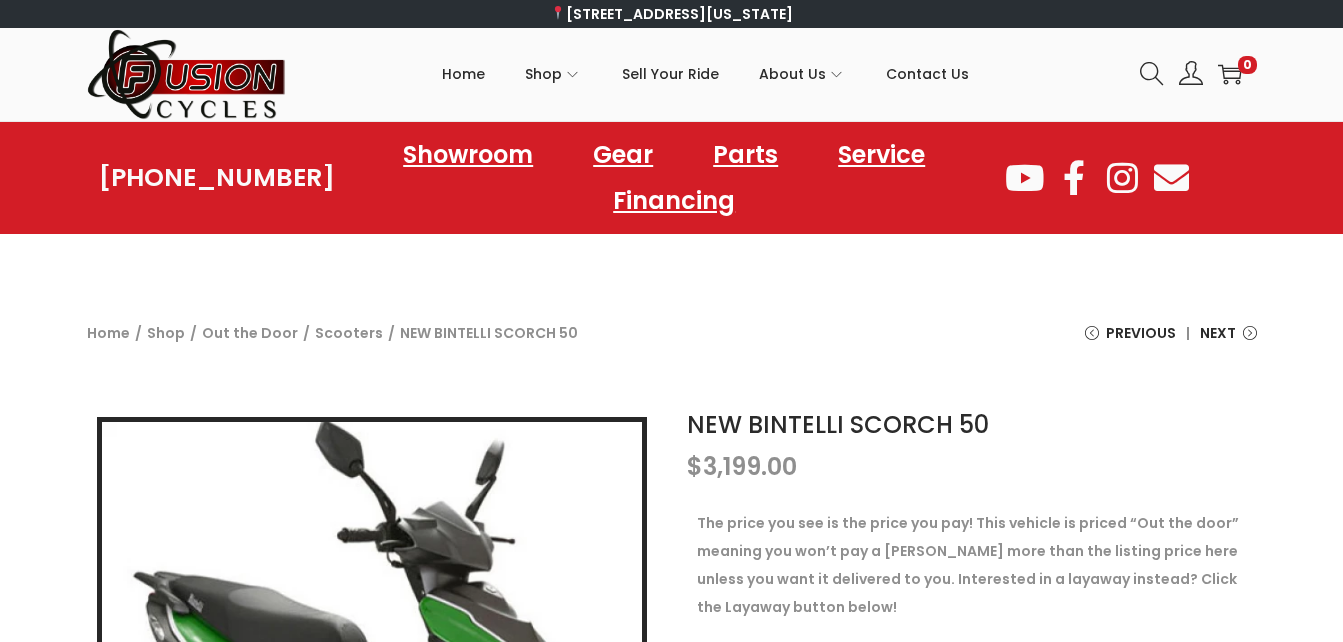 scroll, scrollTop: 0, scrollLeft: 0, axis: both 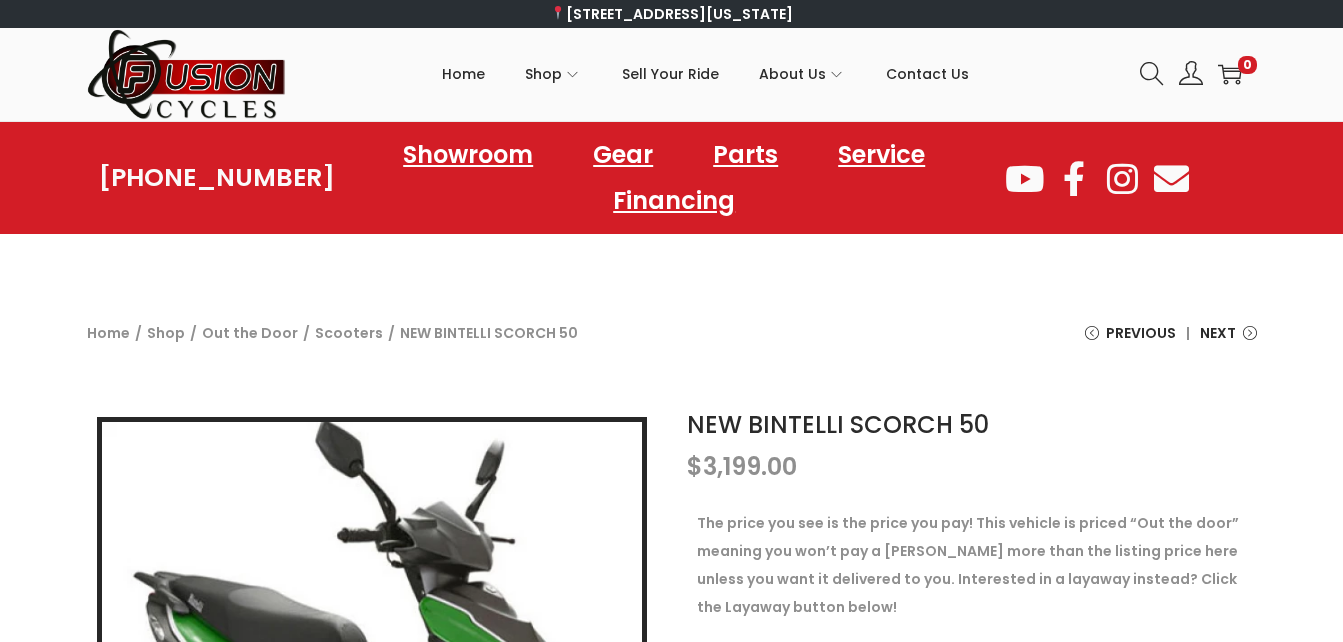 click on "NEW BINTELLI SCORCH 50" at bounding box center [972, 425] 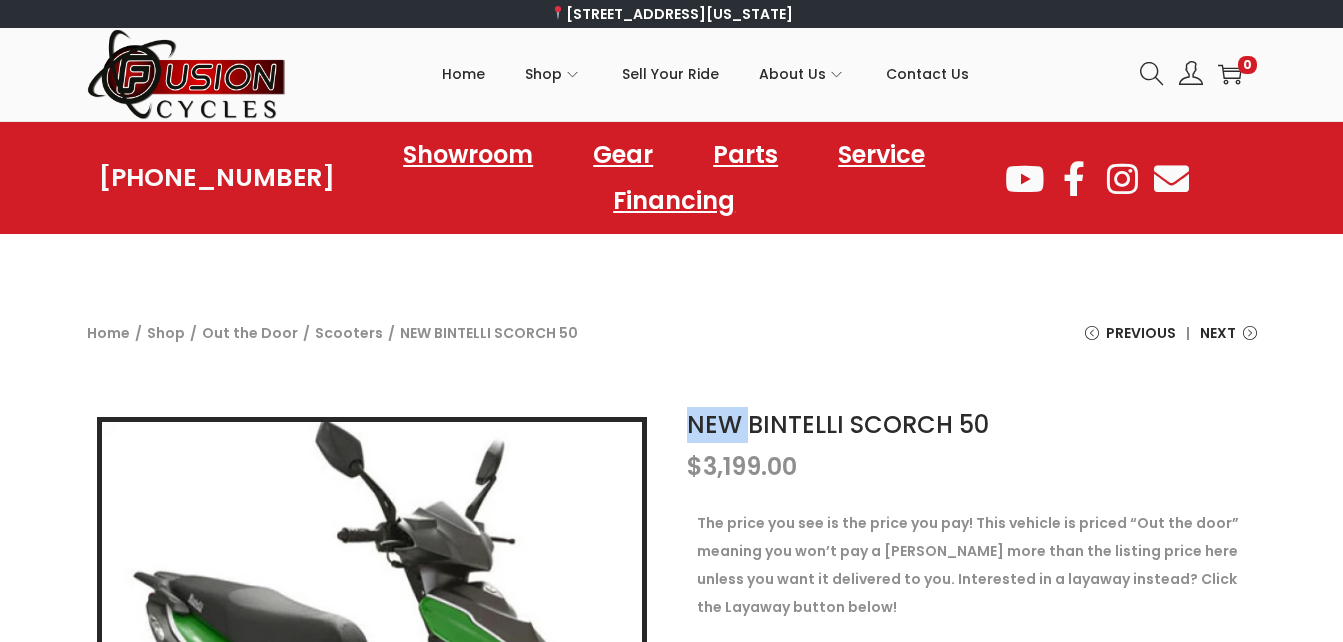 click on "NEW BINTELLI SCORCH 50" at bounding box center [972, 425] 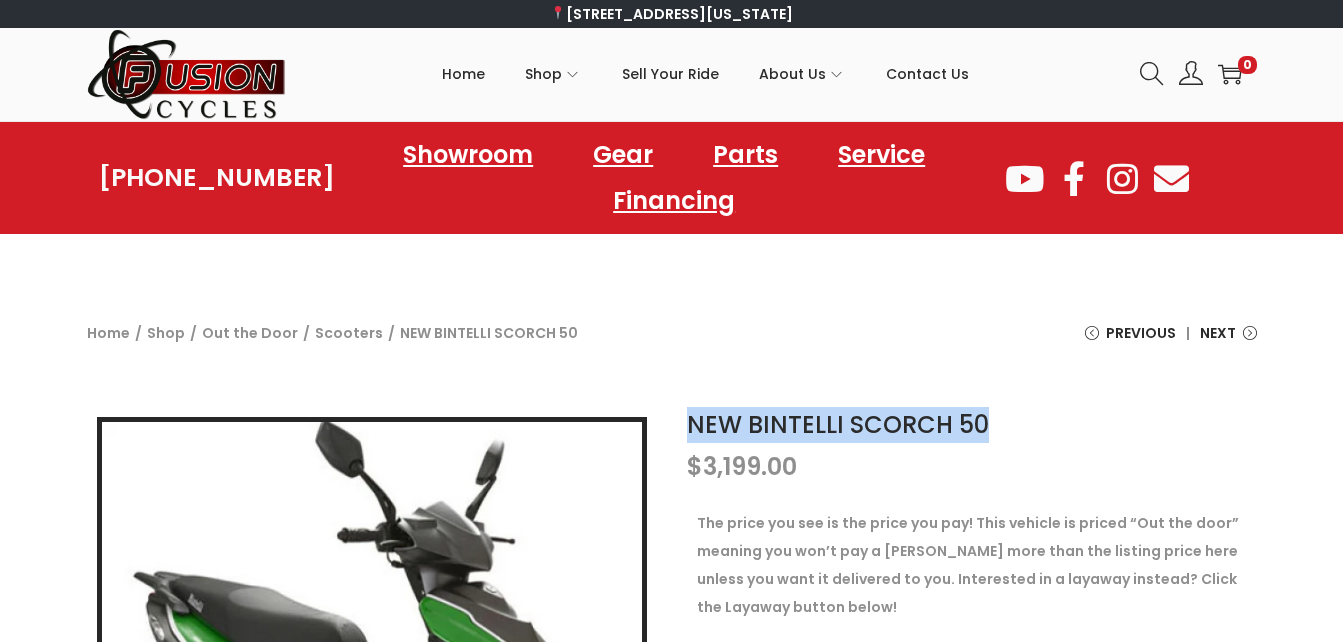 click on "NEW BINTELLI SCORCH 50" at bounding box center (972, 425) 